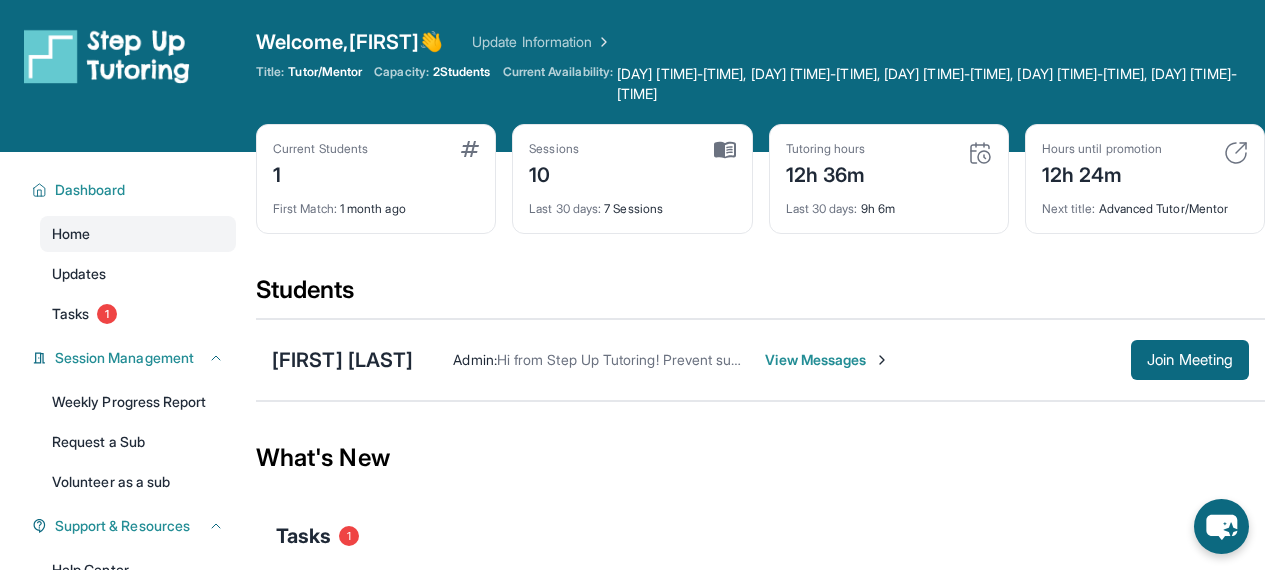 scroll, scrollTop: 0, scrollLeft: 0, axis: both 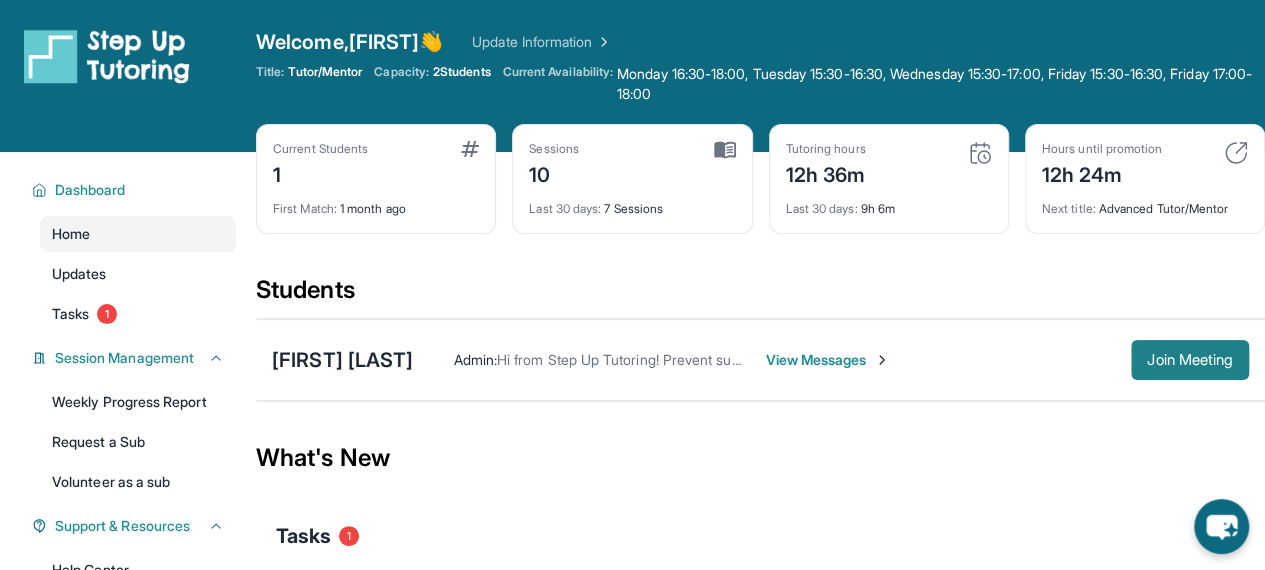 click on "Join Meeting" at bounding box center (1190, 360) 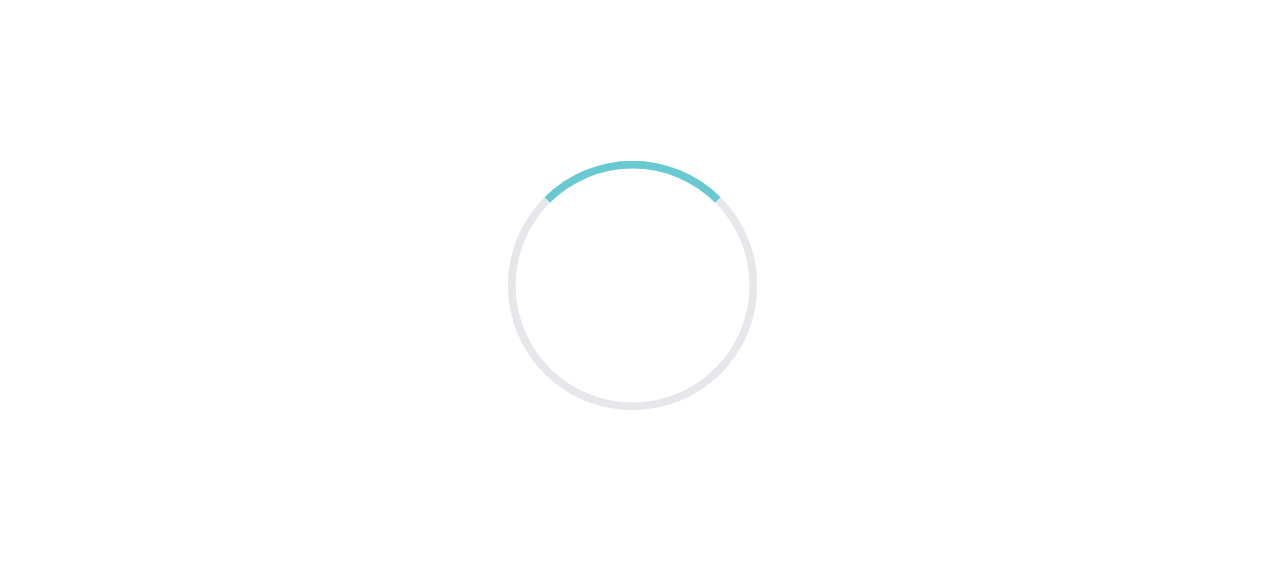 scroll, scrollTop: 0, scrollLeft: 0, axis: both 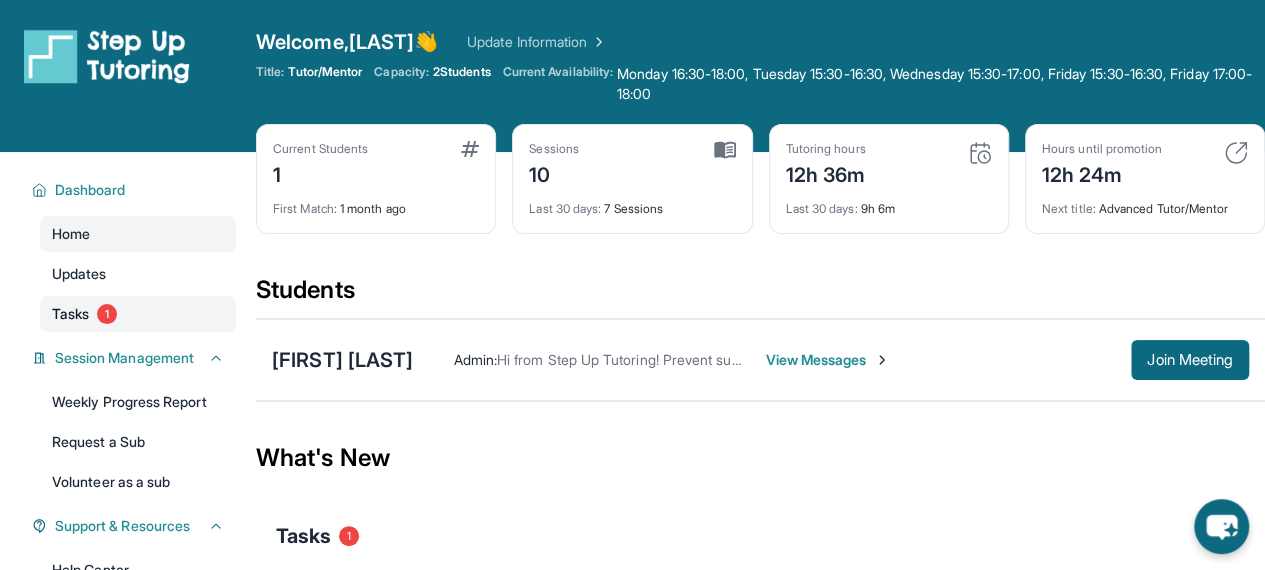 click on "Tasks 1" at bounding box center [138, 314] 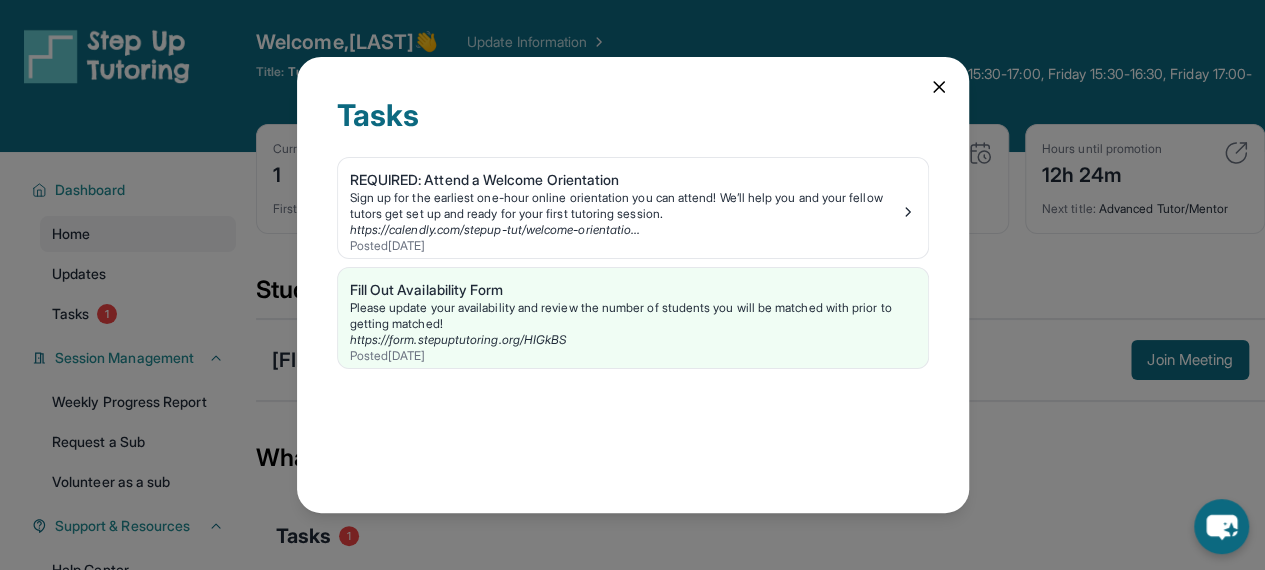 click 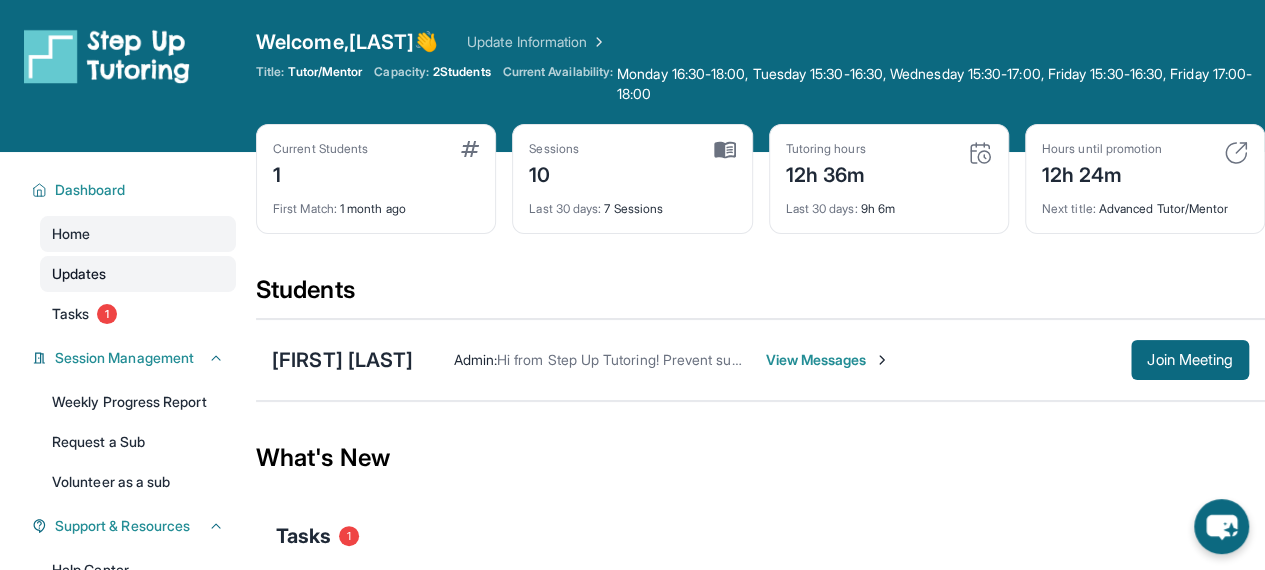 click on "Updates" at bounding box center [138, 274] 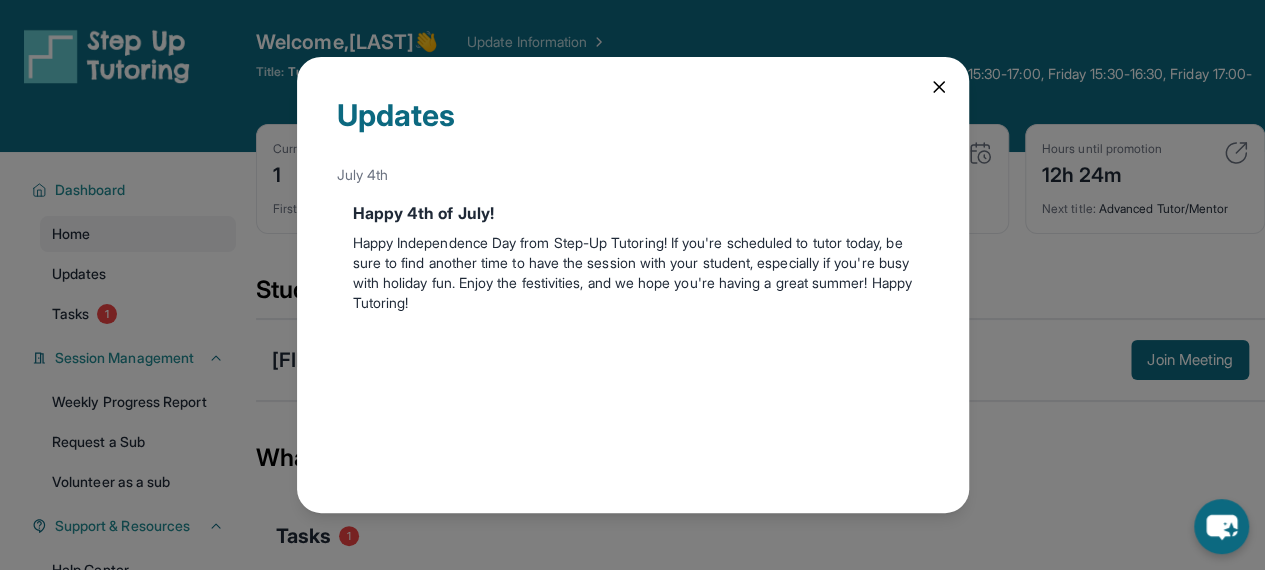 click on "Updates July 4th Happy 4th of July! Happy Independence Day from Step-Up Tutoring! If you're scheduled to tutor today, be sure to find another time to have the session with your student, especially if you're busy with holiday fun. Enjoy the festivities, and we hope you're having a great summer! Happy Tutoring!" at bounding box center [633, 285] 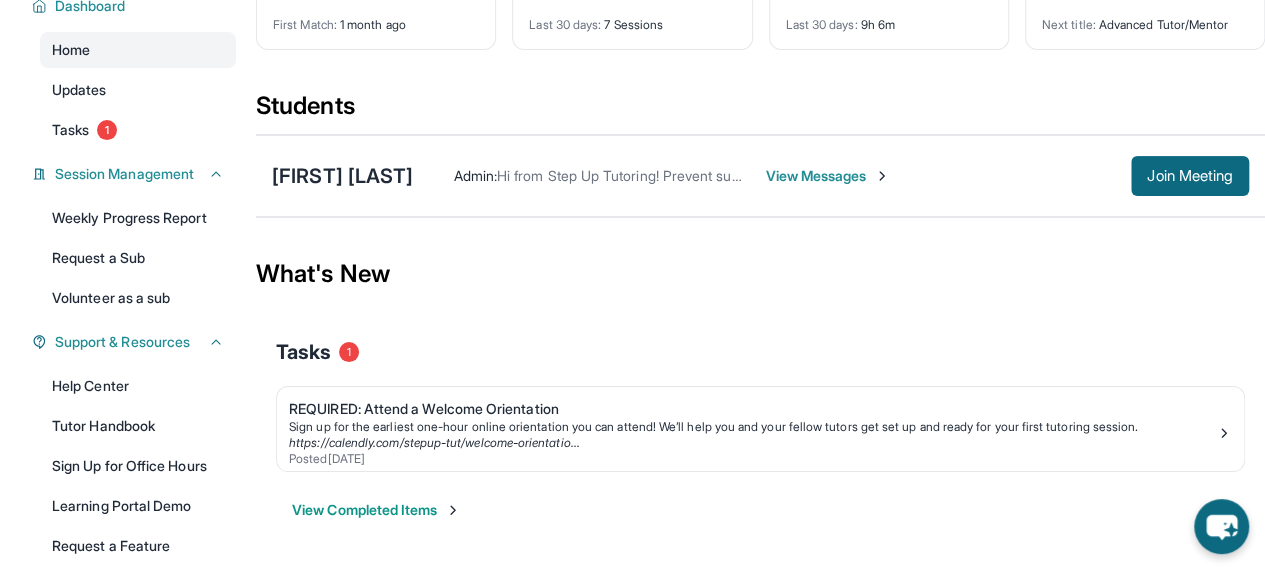 scroll, scrollTop: 0, scrollLeft: 0, axis: both 